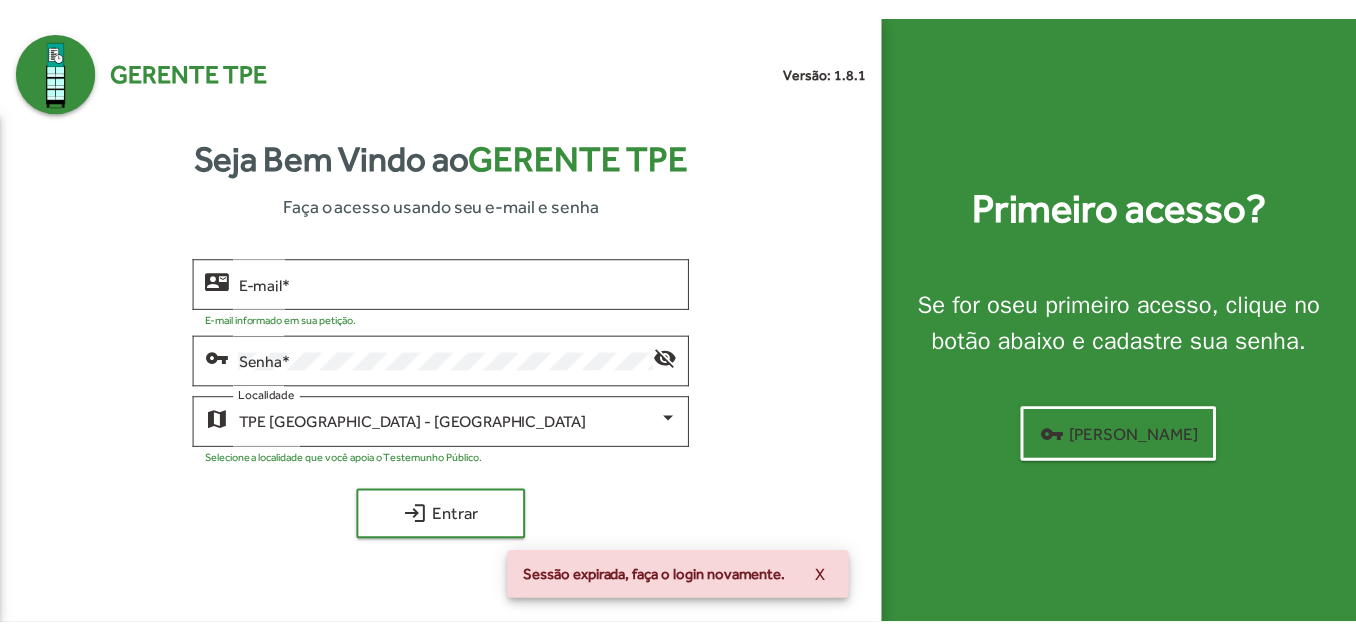 scroll, scrollTop: 0, scrollLeft: 0, axis: both 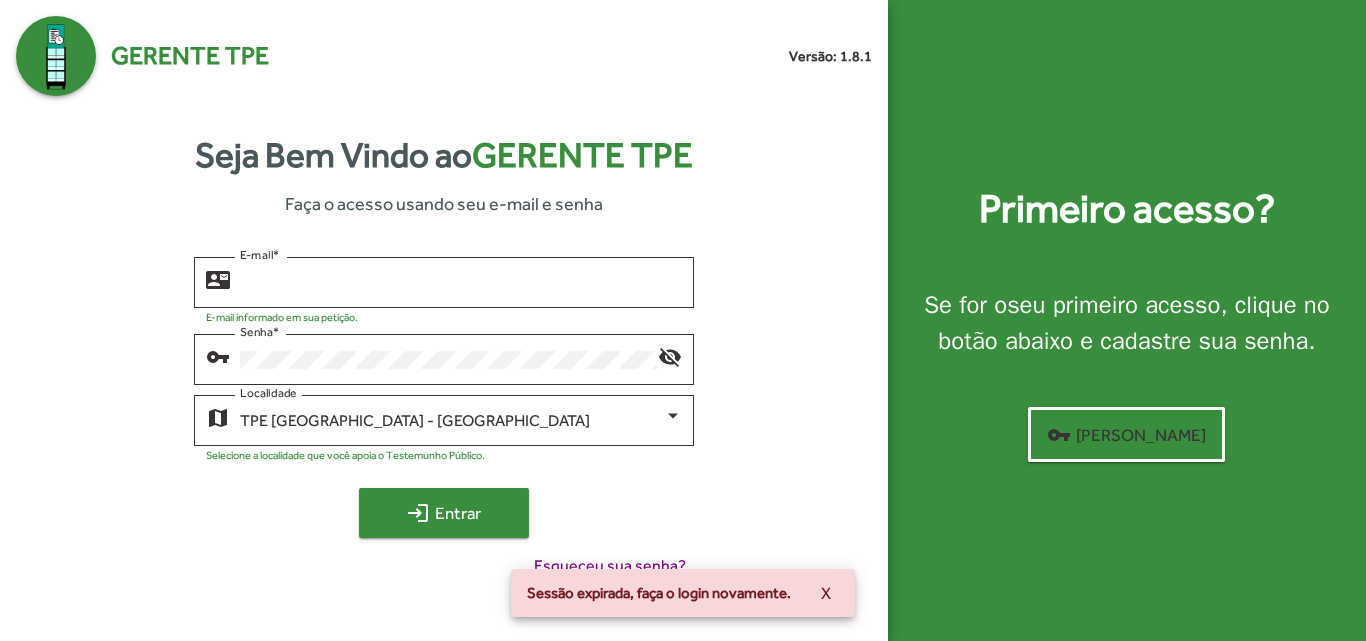 type on "**********" 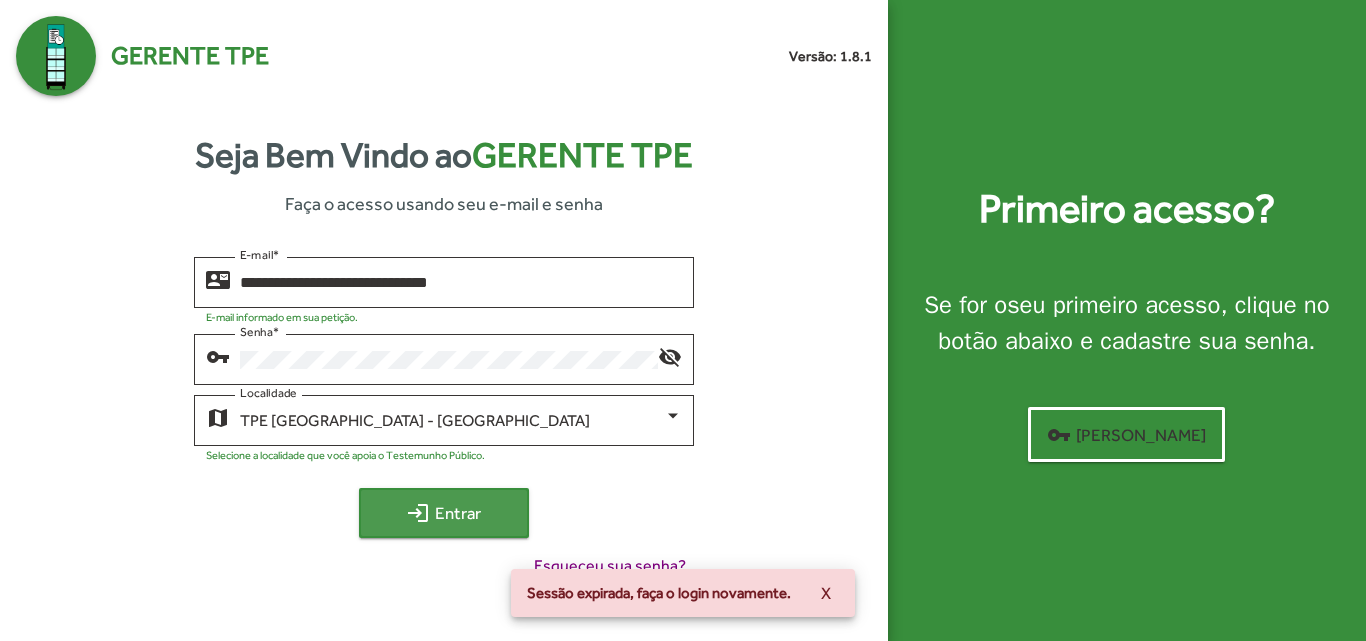 click on "login  Entrar" 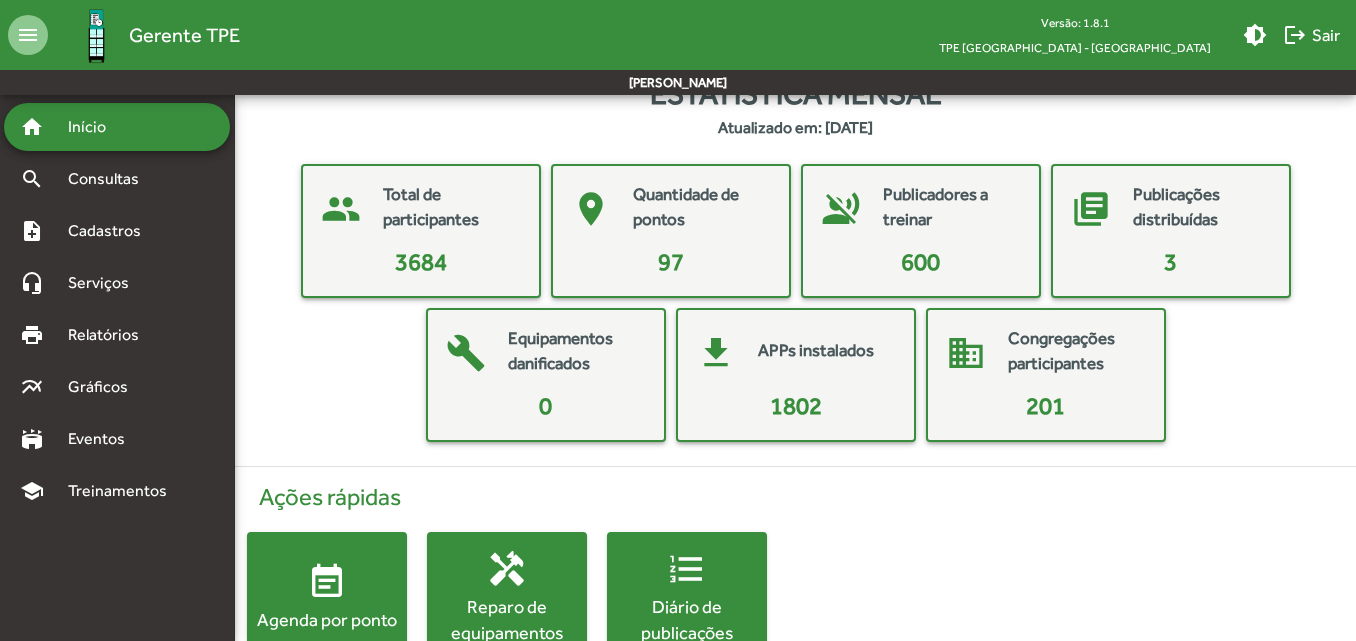 scroll, scrollTop: 0, scrollLeft: 0, axis: both 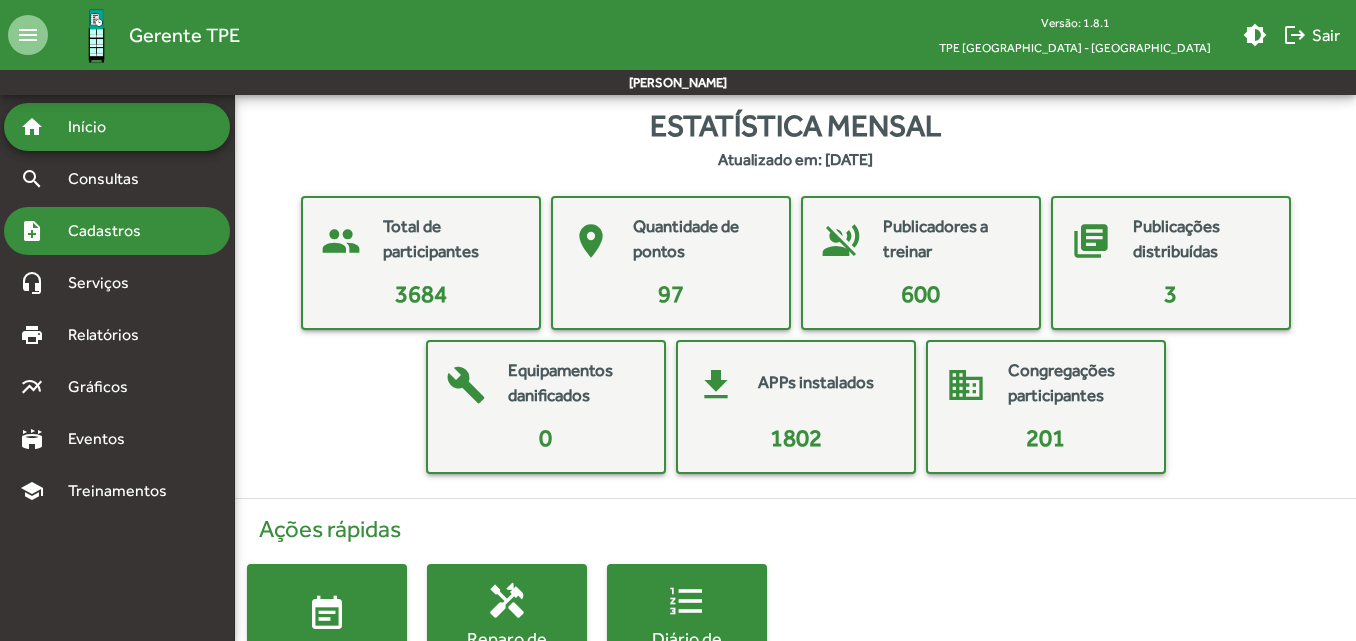 click on "note_add Cadastros" at bounding box center [117, 231] 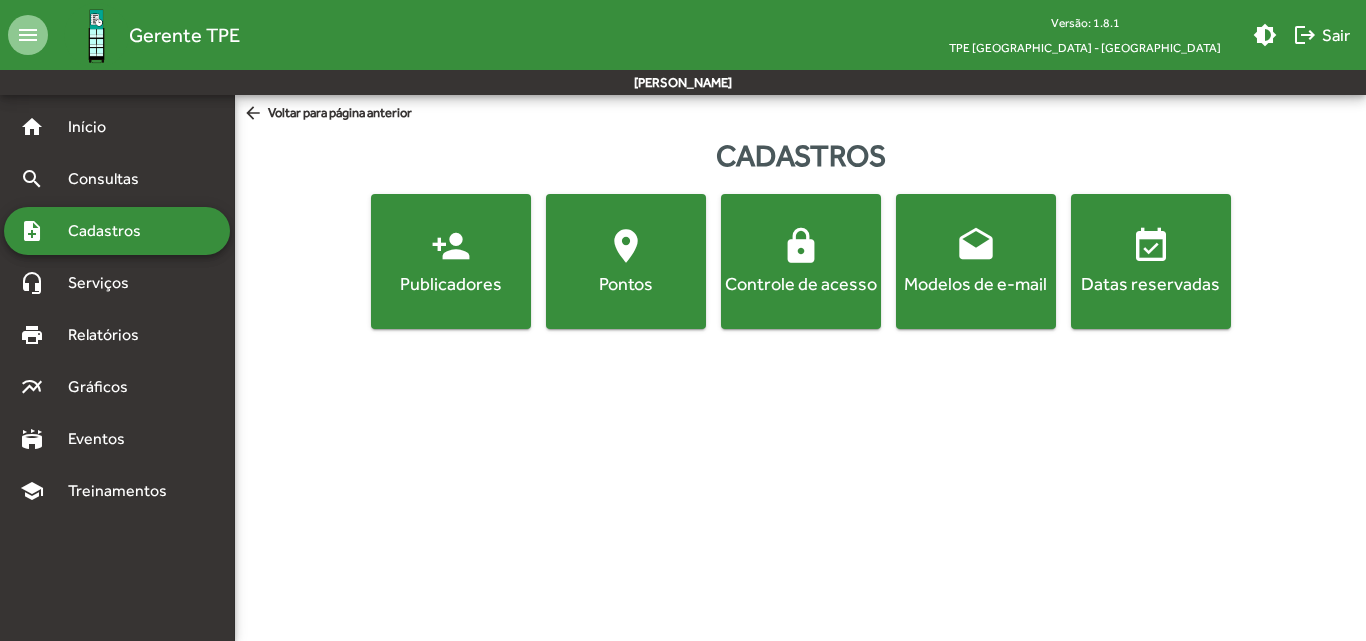 click on "Publicadores" 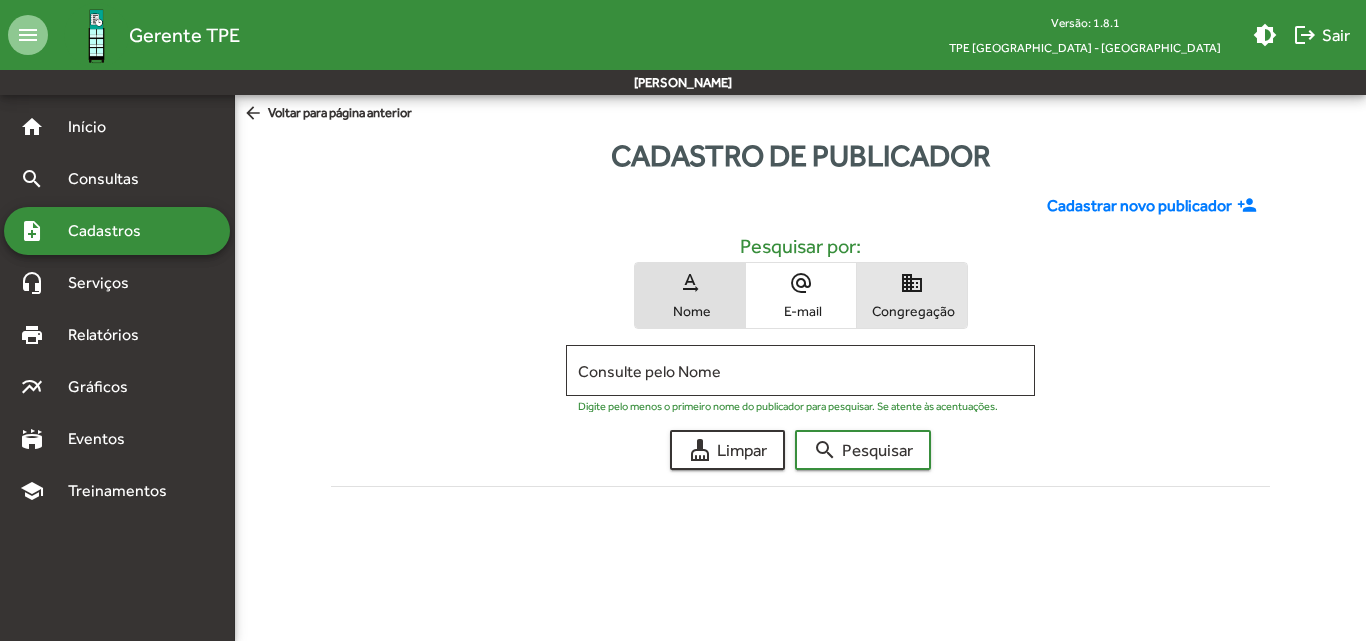 click on "Congregação" at bounding box center [912, 311] 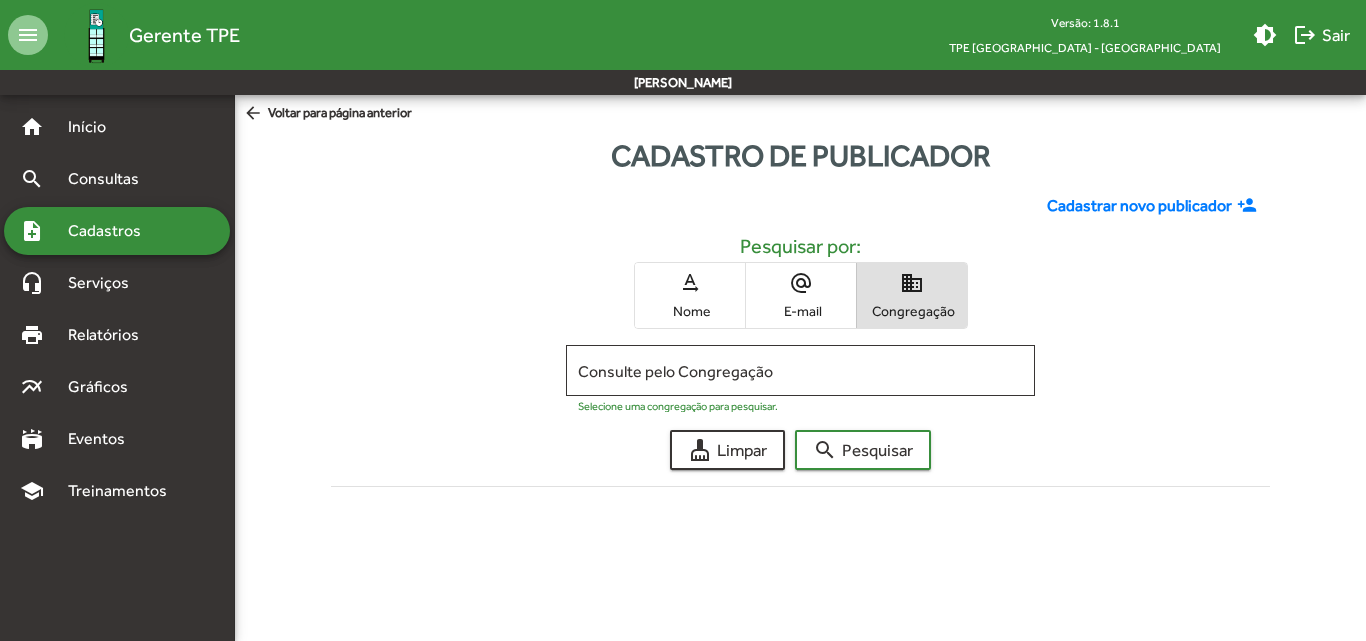 click on "Consulte pelo Congregação" at bounding box center [800, 371] 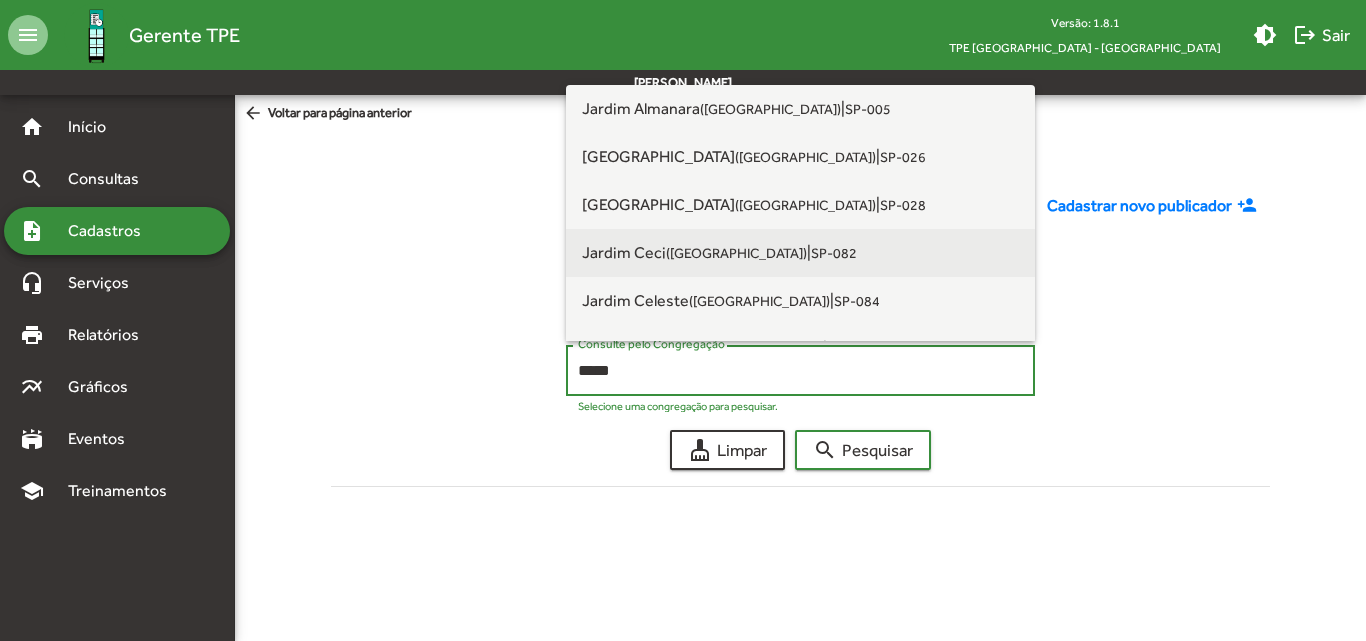 click on "[GEOGRAPHIC_DATA]  ([GEOGRAPHIC_DATA])  |  SP-082" at bounding box center [800, 253] 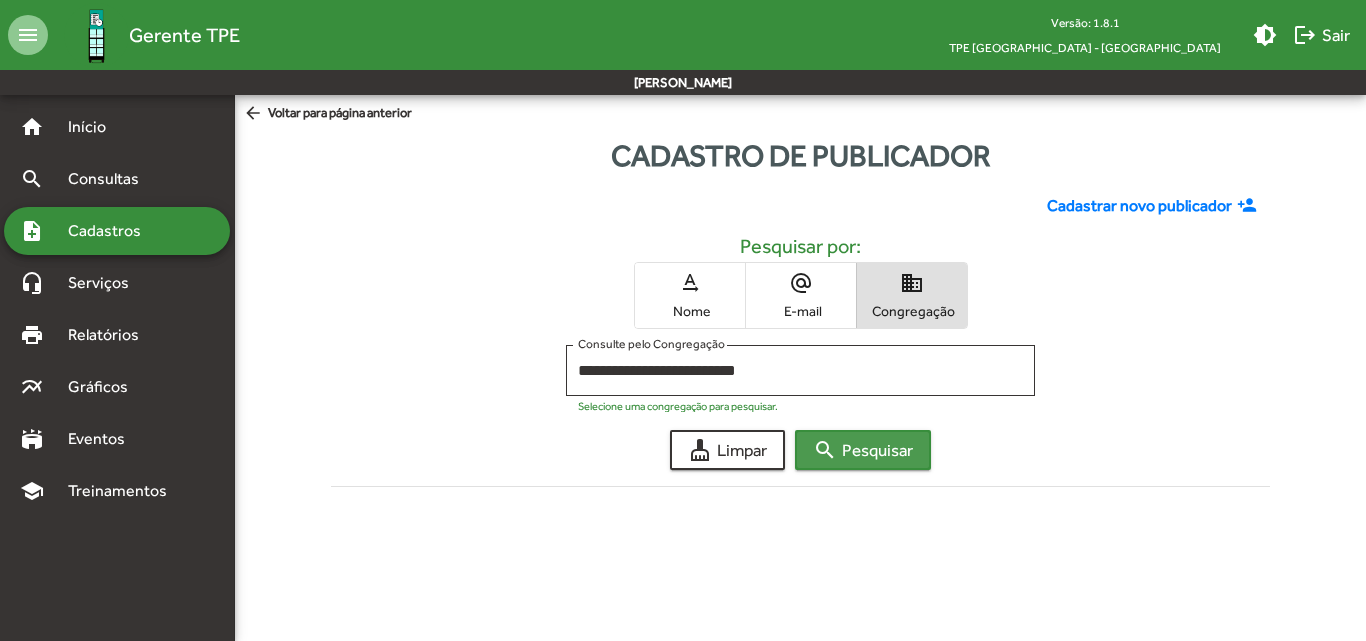 click on "search  Pesquisar" 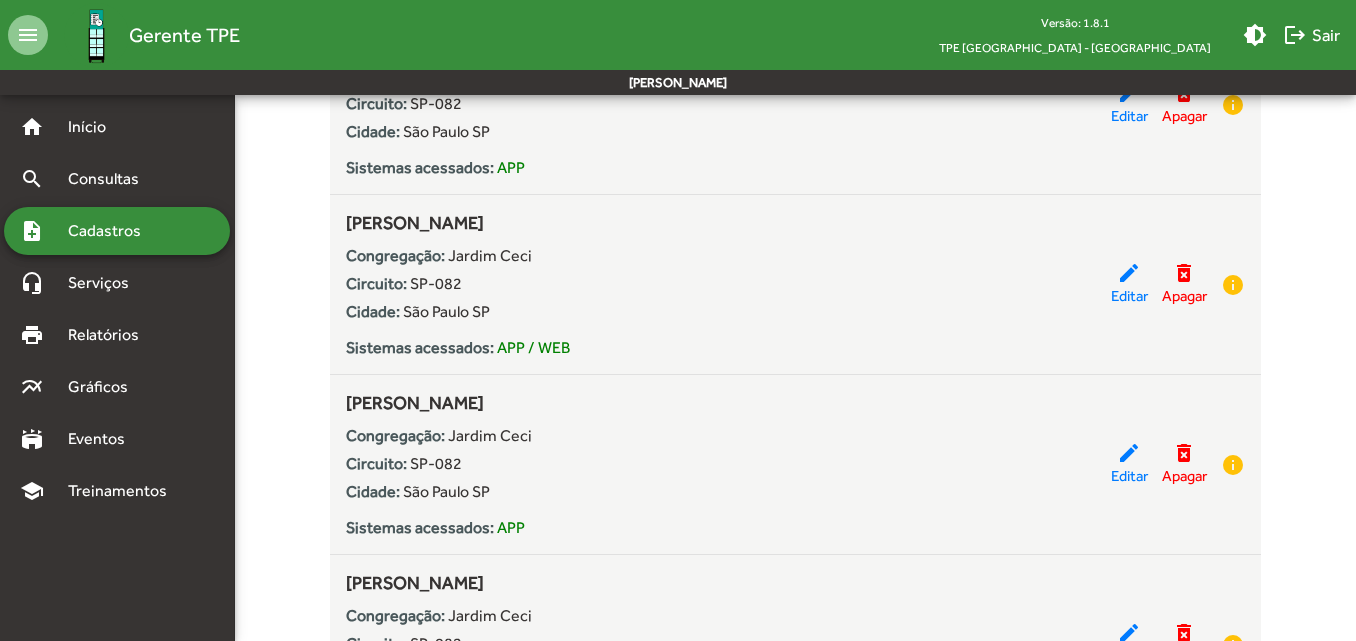 scroll, scrollTop: 2800, scrollLeft: 0, axis: vertical 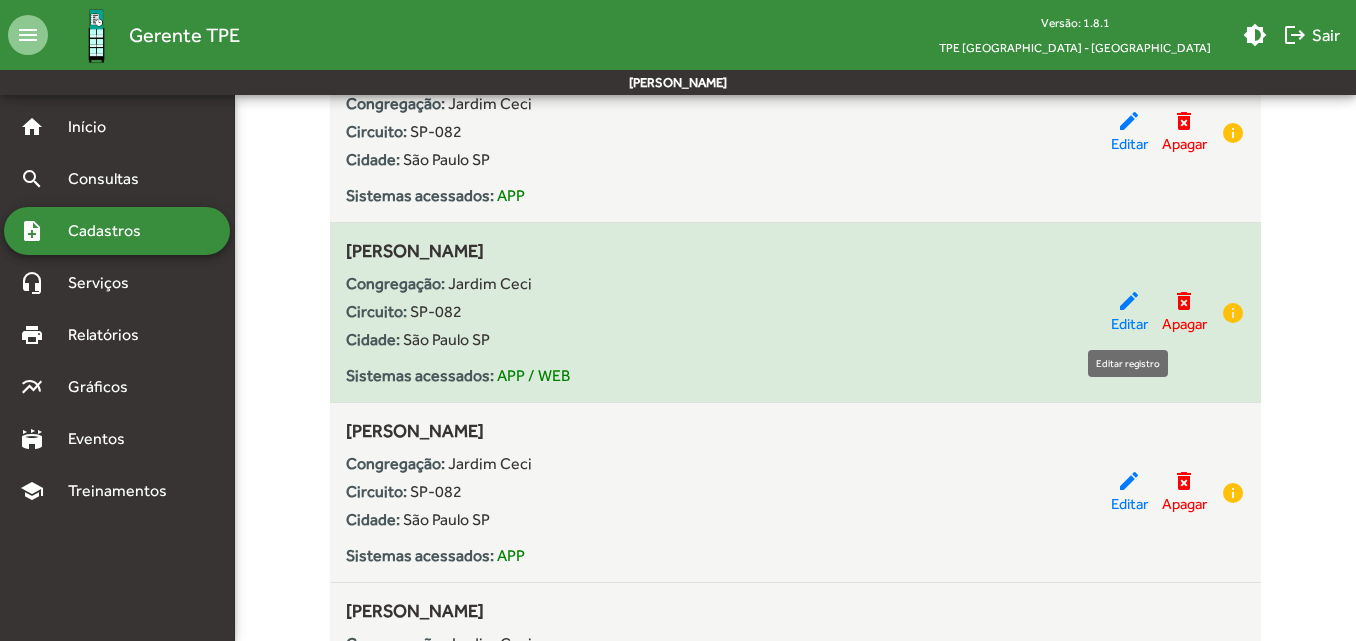 click on "edit" 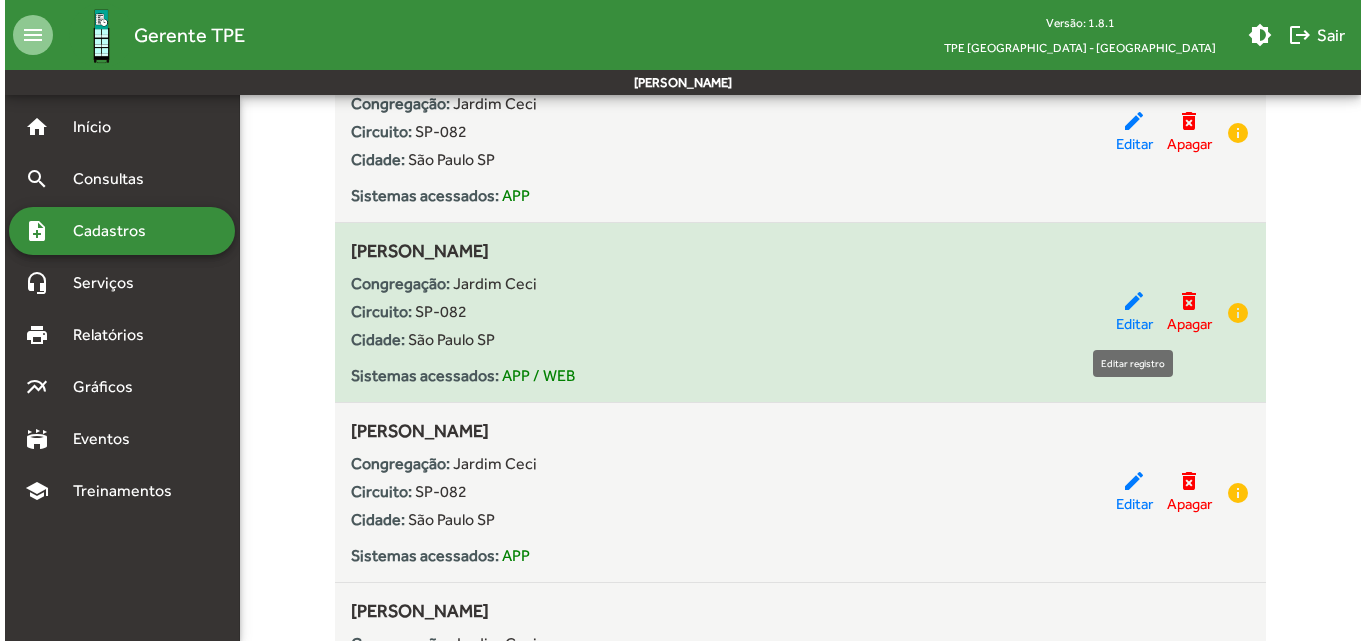 scroll, scrollTop: 0, scrollLeft: 0, axis: both 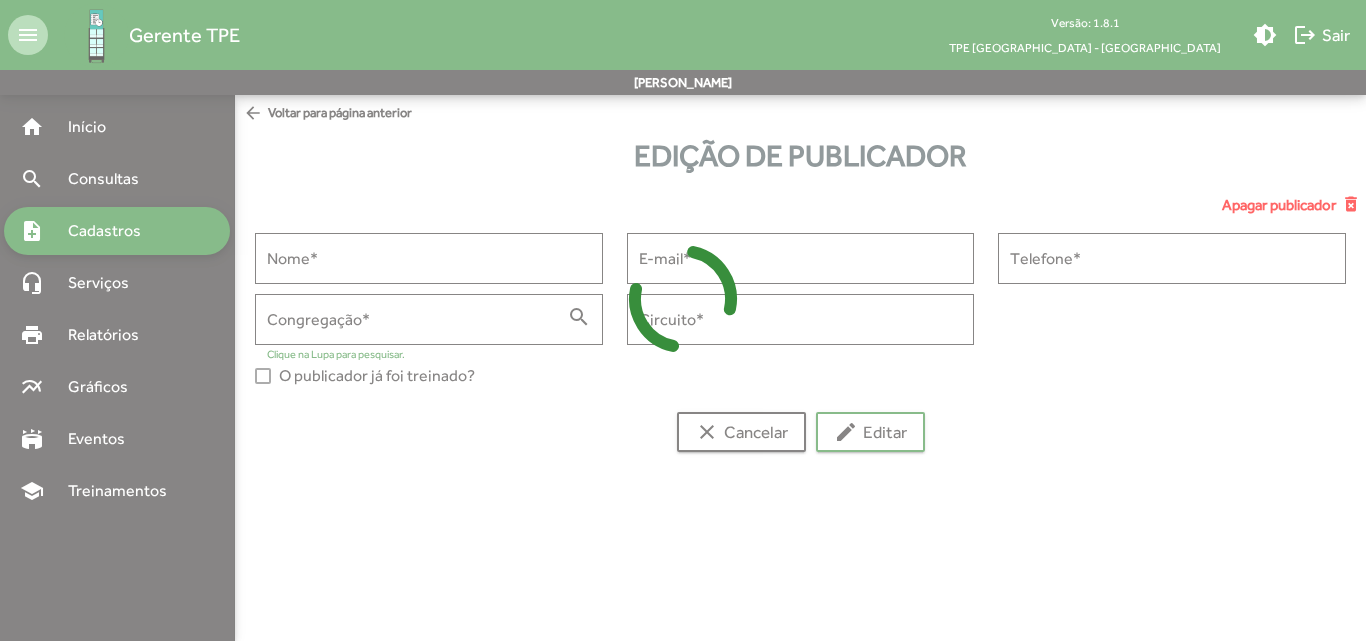 type on "**********" 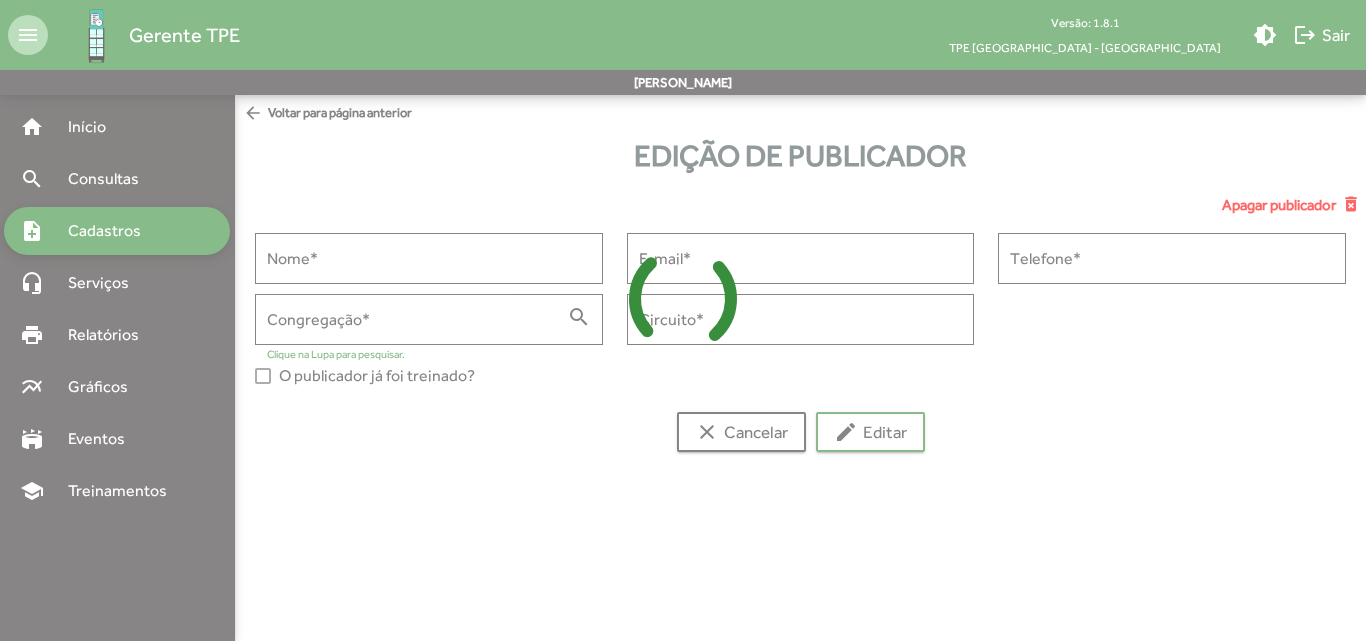 type on "**********" 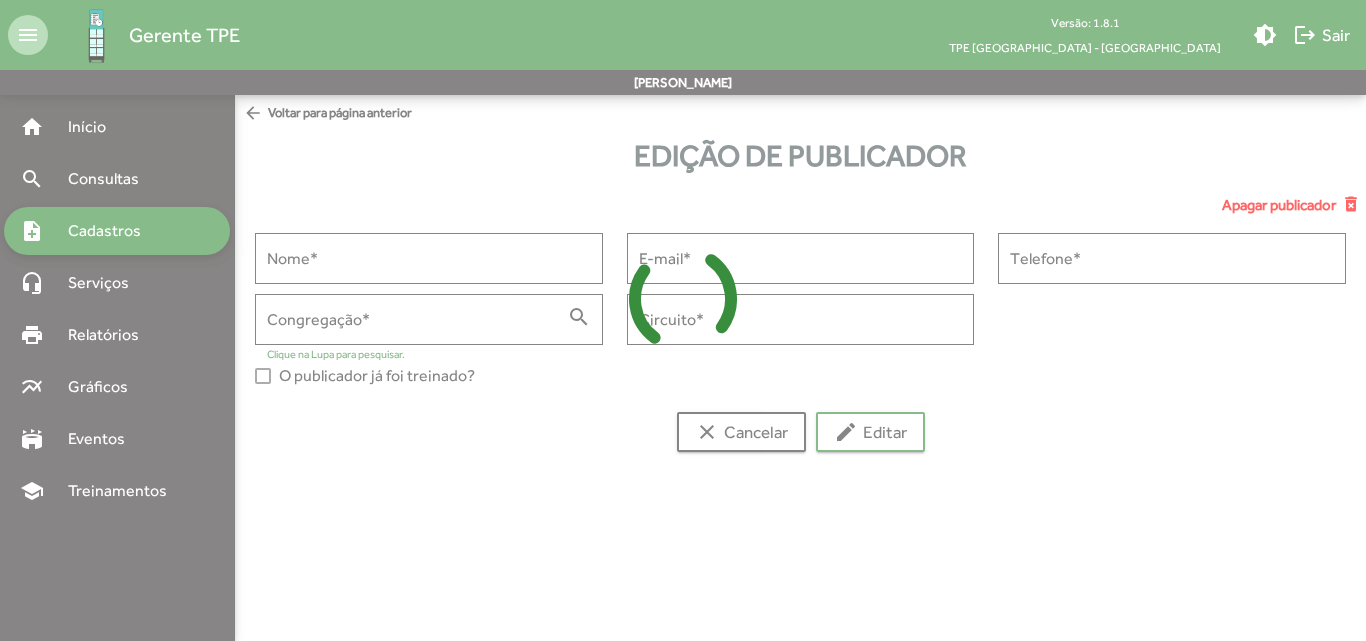 type on "**********" 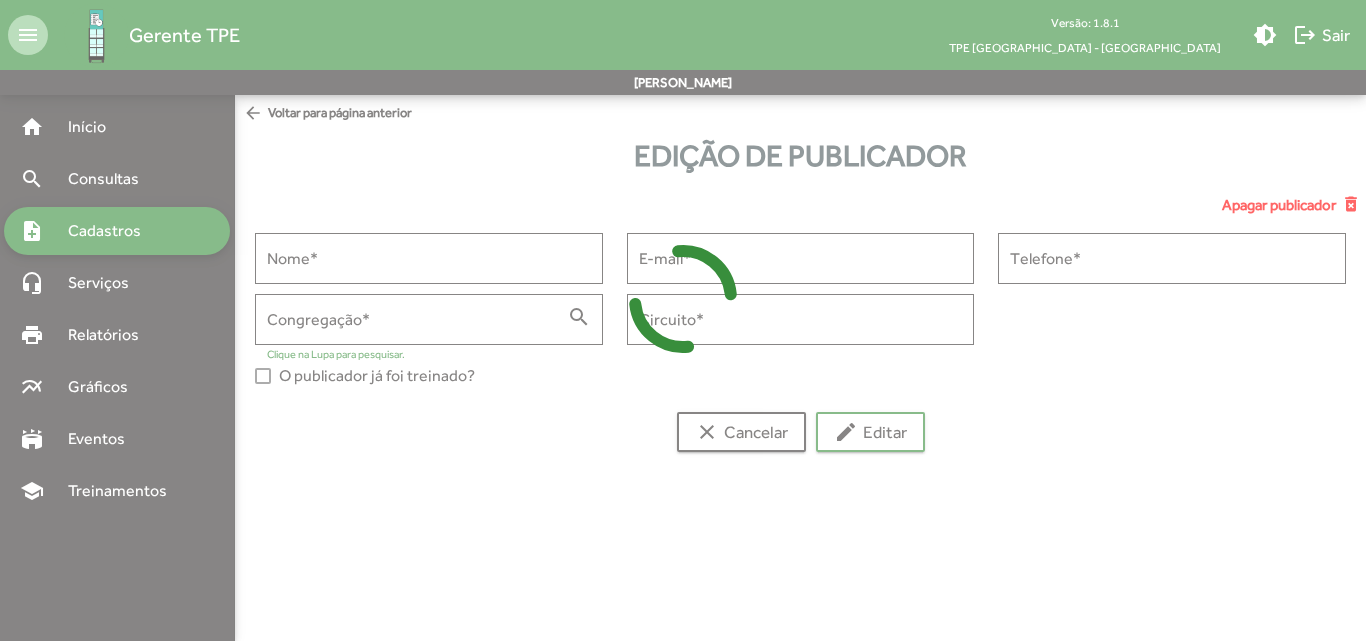 type on "**********" 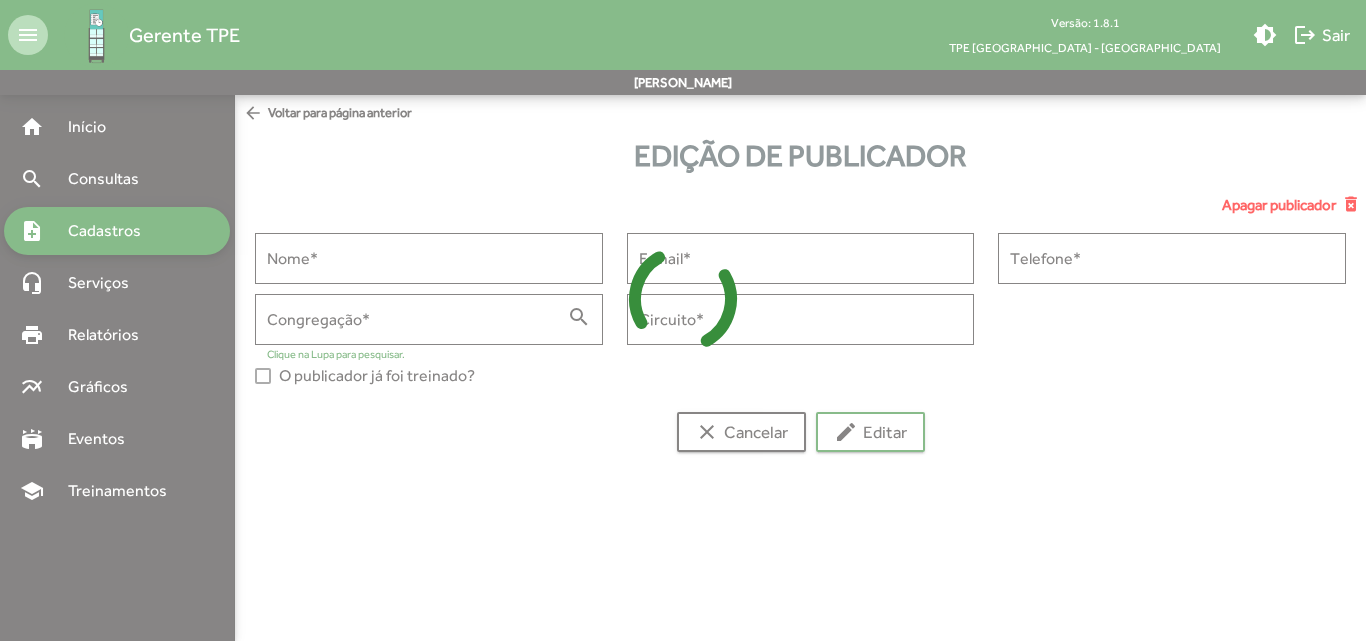 type on "******" 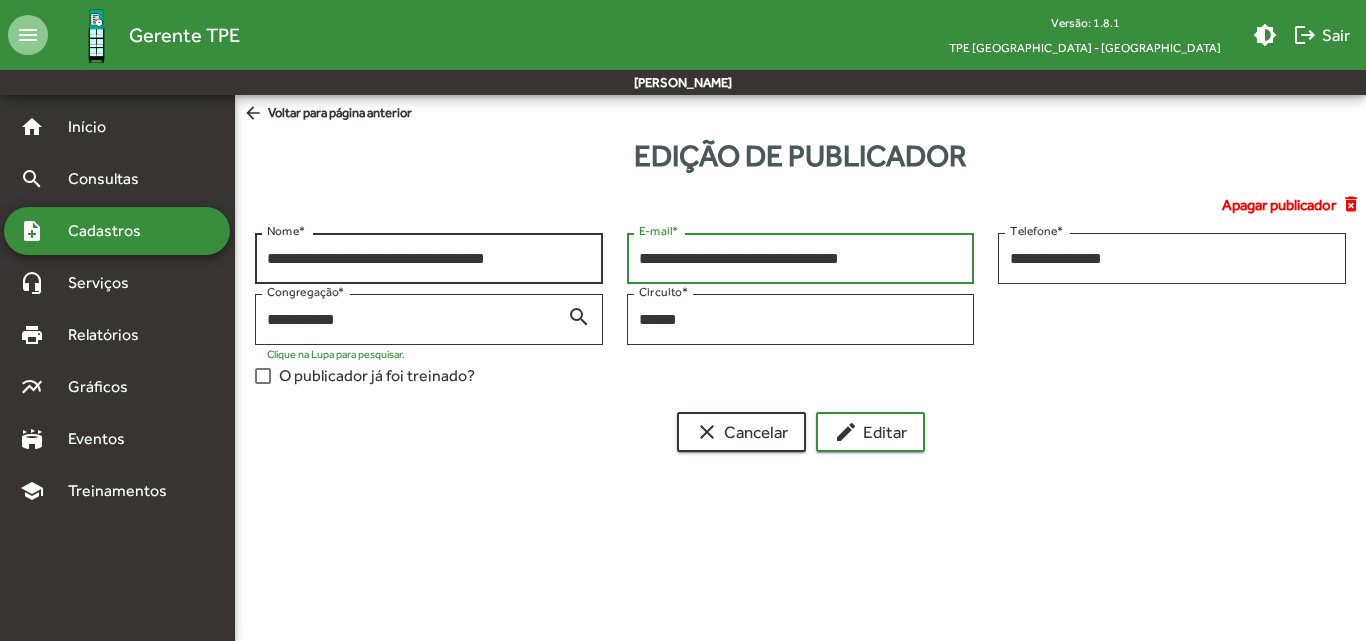 drag, startPoint x: 891, startPoint y: 257, endPoint x: 564, endPoint y: 255, distance: 327.0061 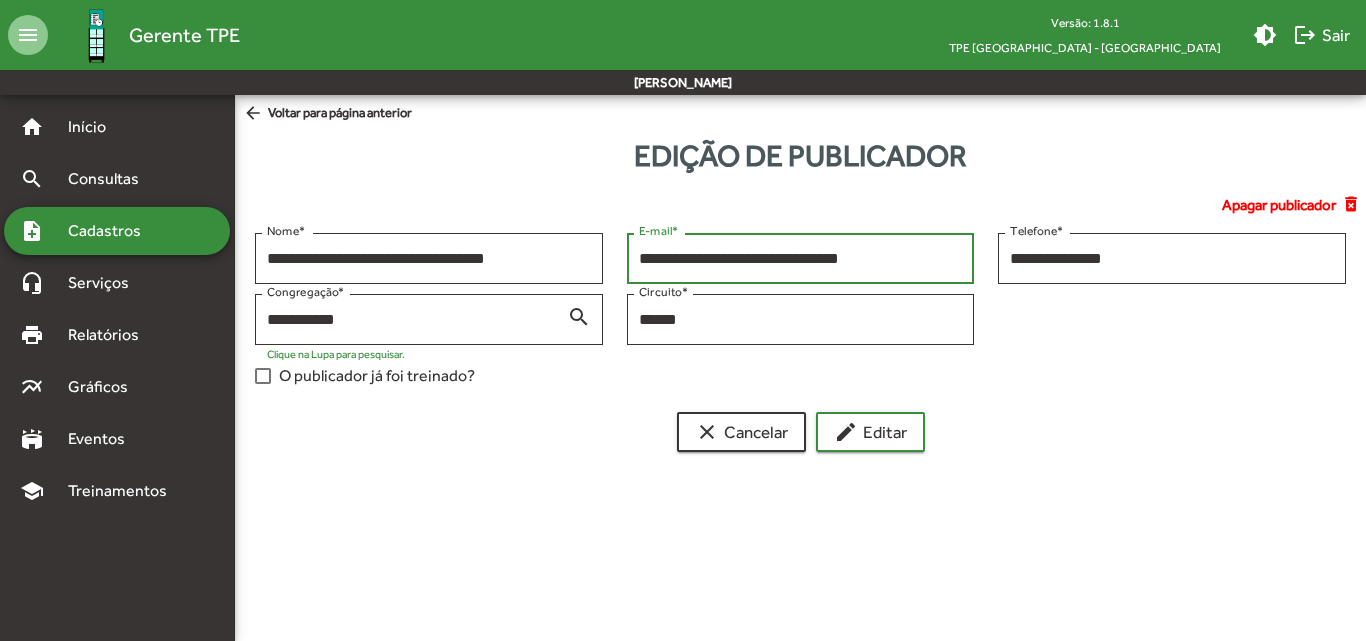 click on "**********" at bounding box center [801, 256] 